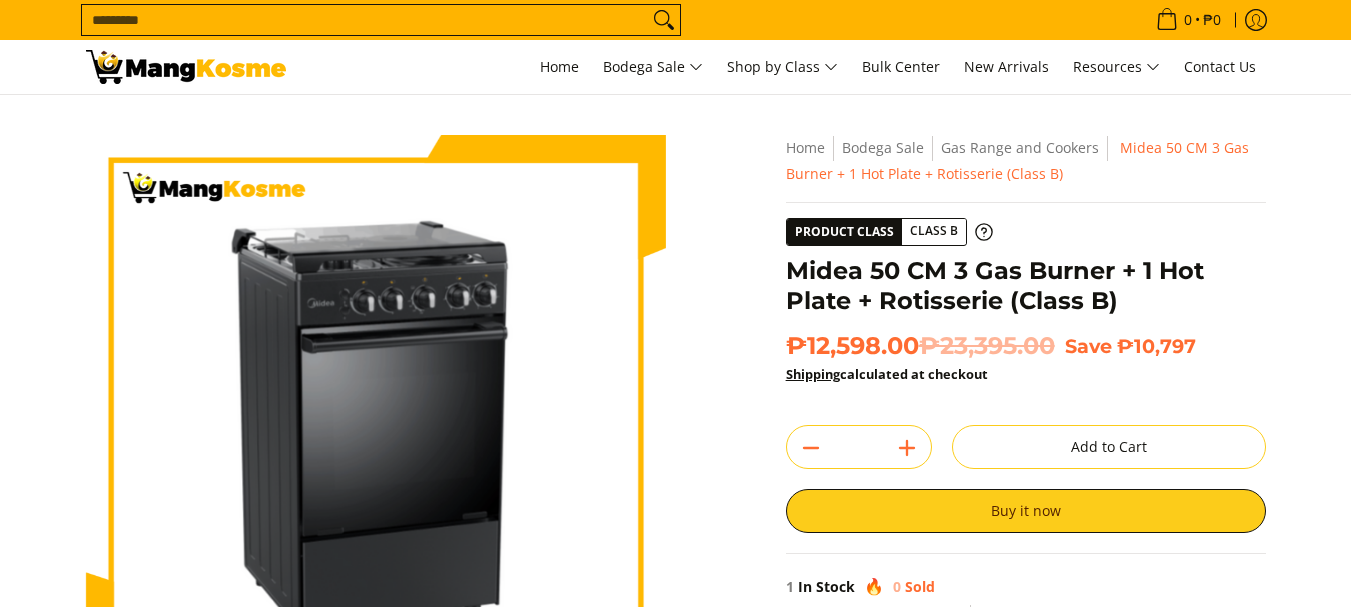 scroll, scrollTop: 0, scrollLeft: 0, axis: both 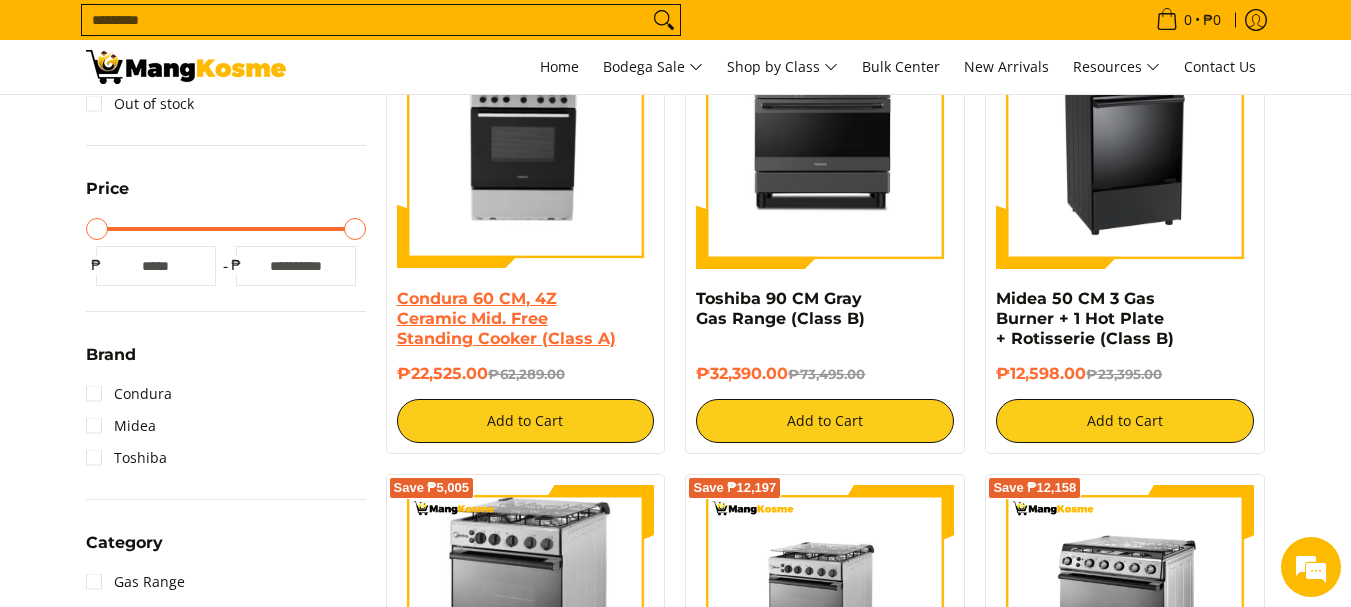 click on "Condura 60 CM, 4Z Ceramic Mid. Free Standing Cooker (Class A)" at bounding box center (506, 318) 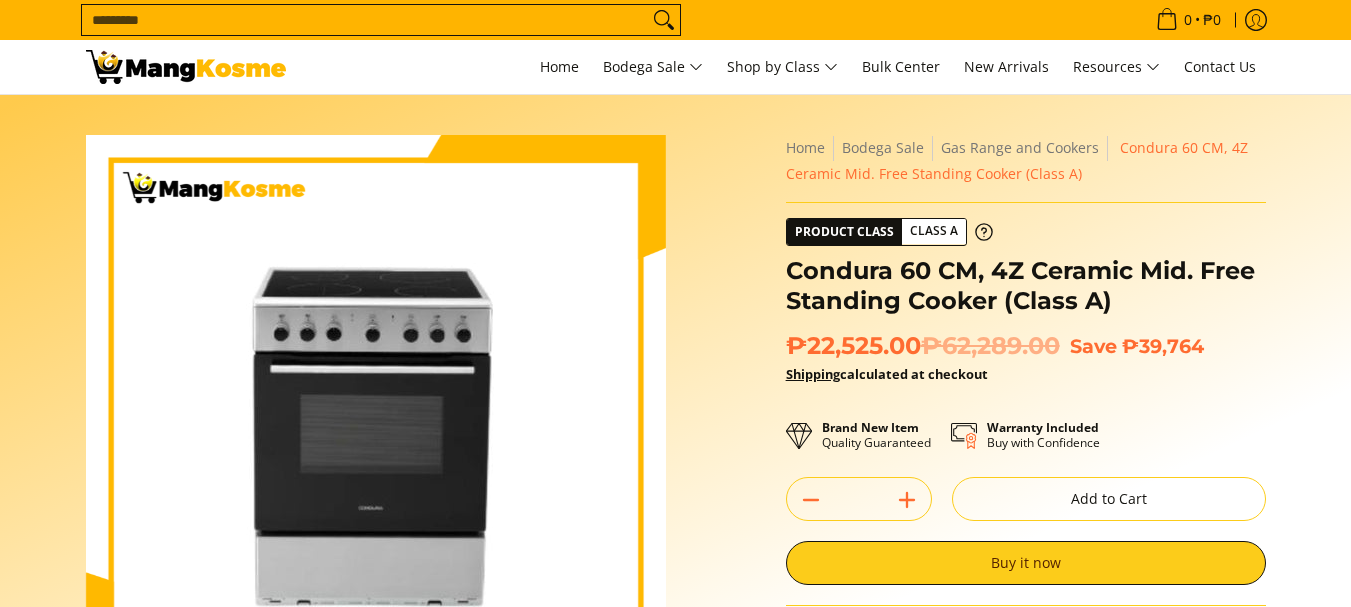 scroll, scrollTop: 0, scrollLeft: 0, axis: both 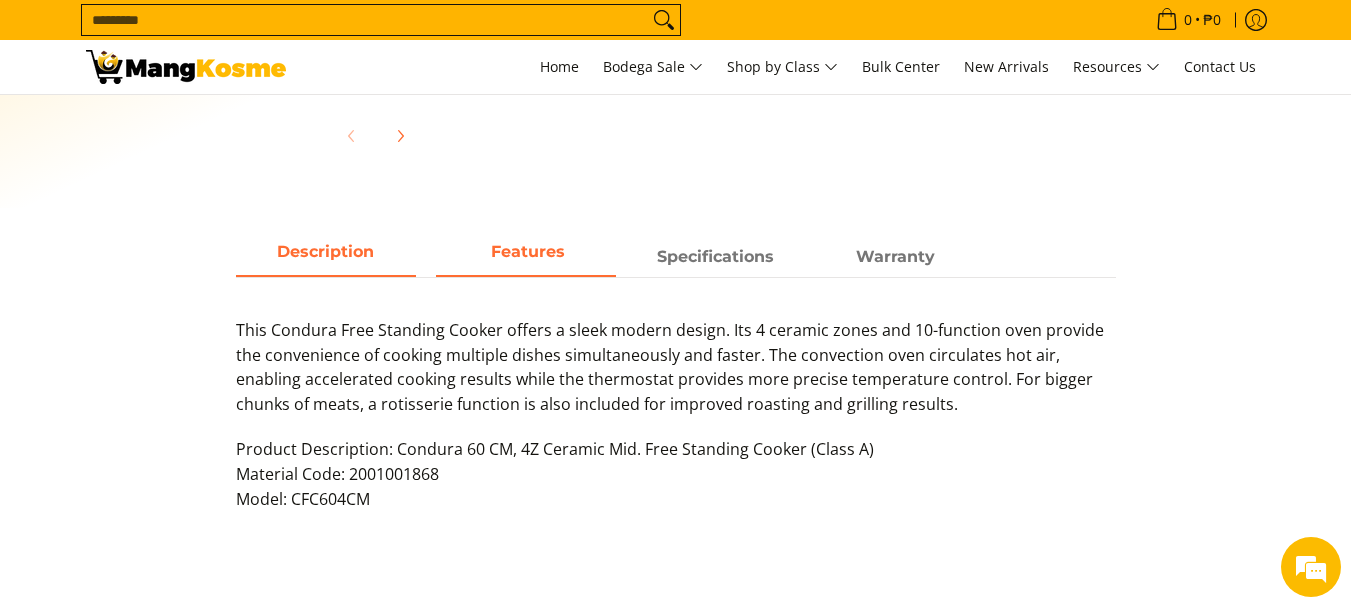 click on "Features" at bounding box center [526, 257] 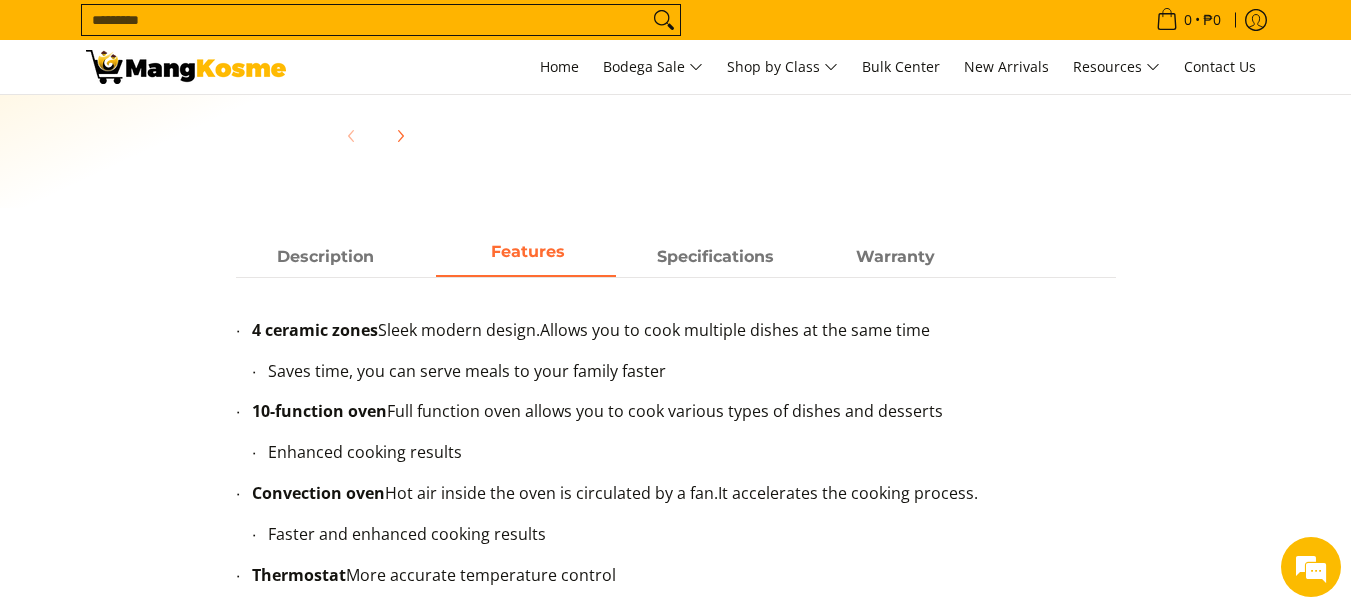 click on "4 ceramic zones  Sleek modern design.  Allows you to cook multiple dishes at the same time" at bounding box center [684, 334] 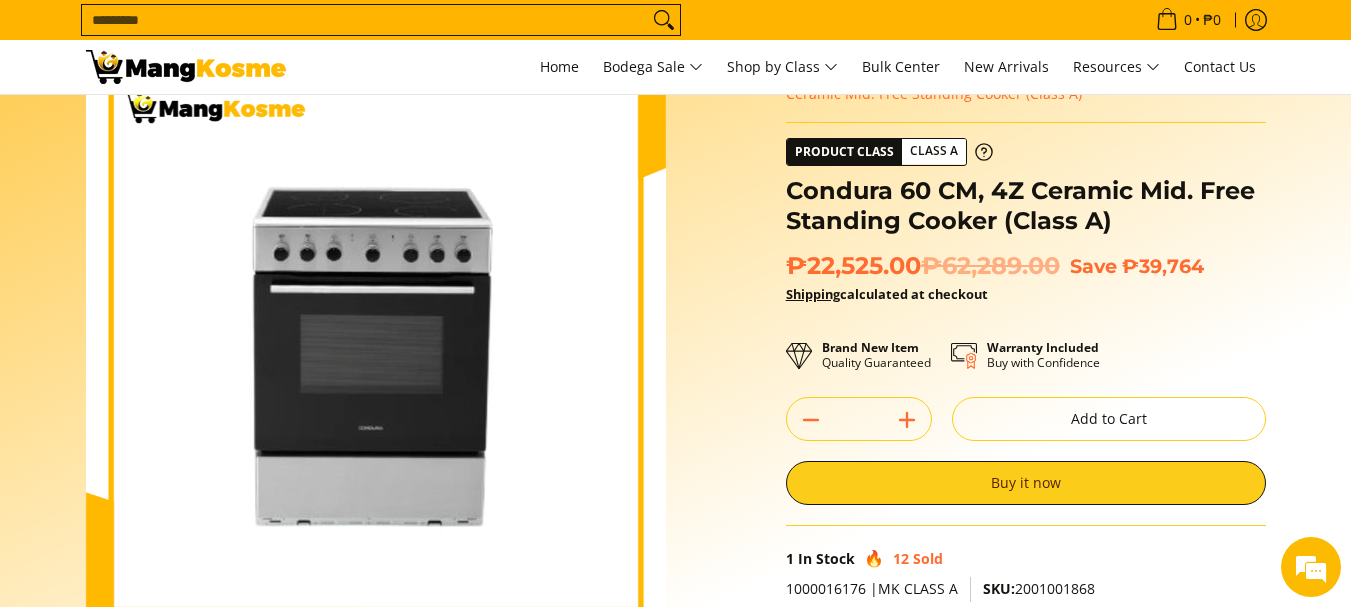 scroll, scrollTop: 120, scrollLeft: 0, axis: vertical 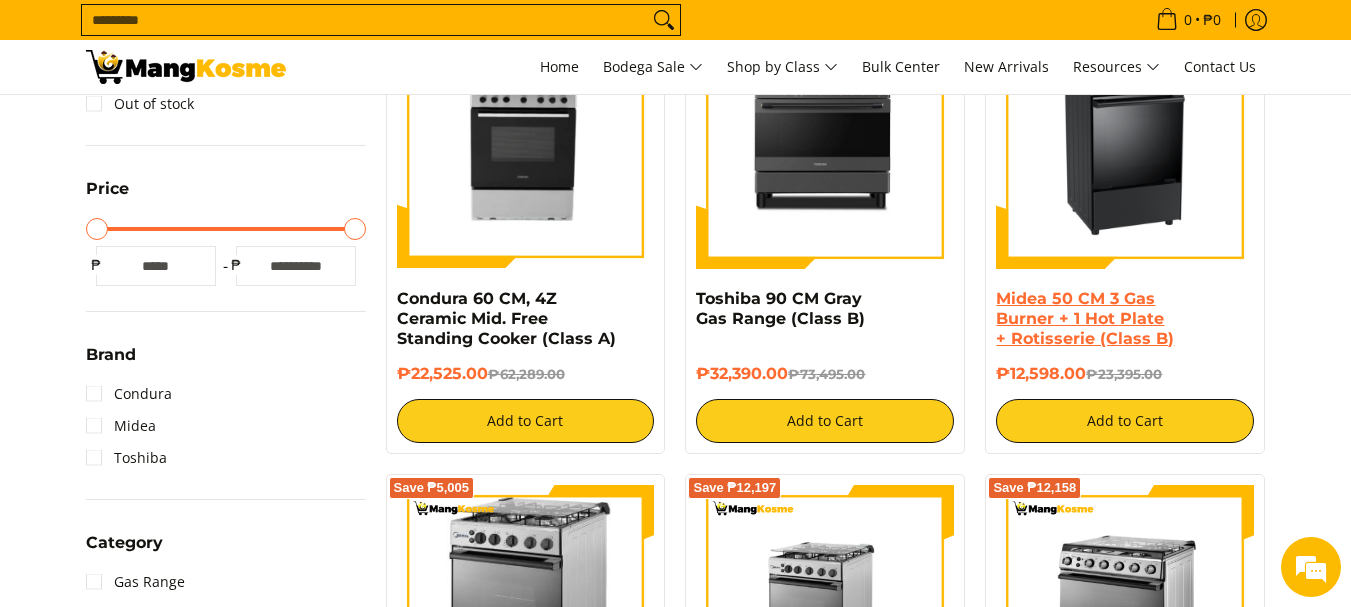 click on "Midea 50 CM 3 Gas Burner + 1 Hot Plate + Rotisserie (Class B)" at bounding box center [1085, 318] 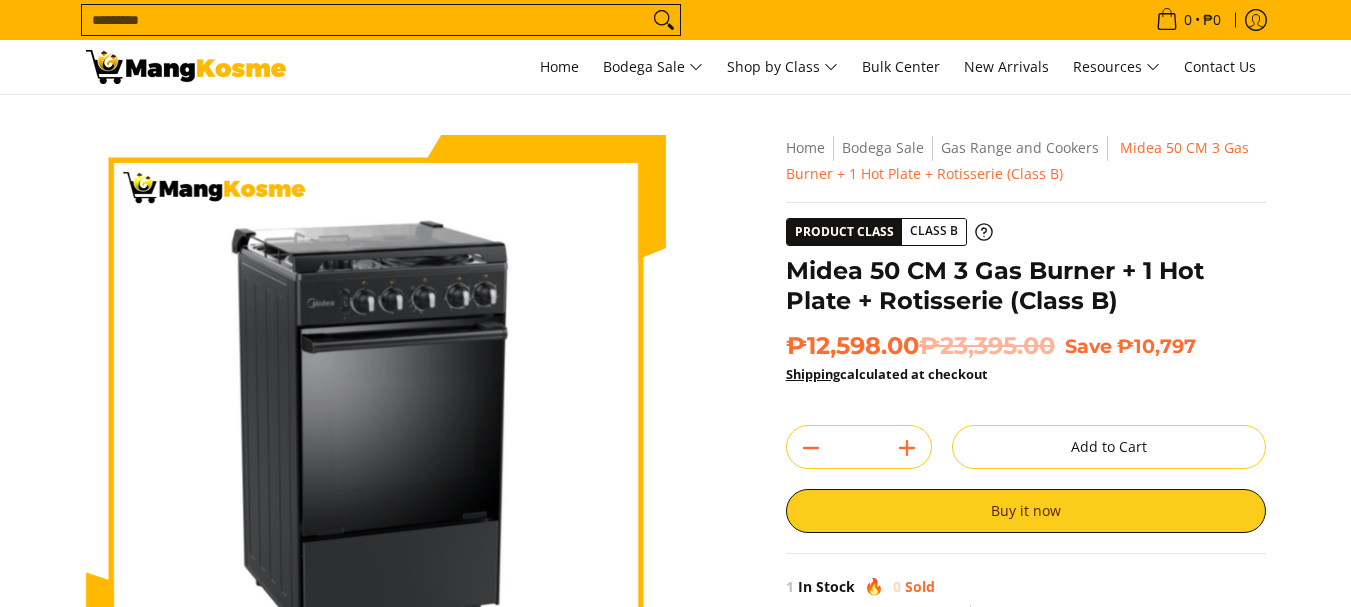 scroll, scrollTop: 0, scrollLeft: 0, axis: both 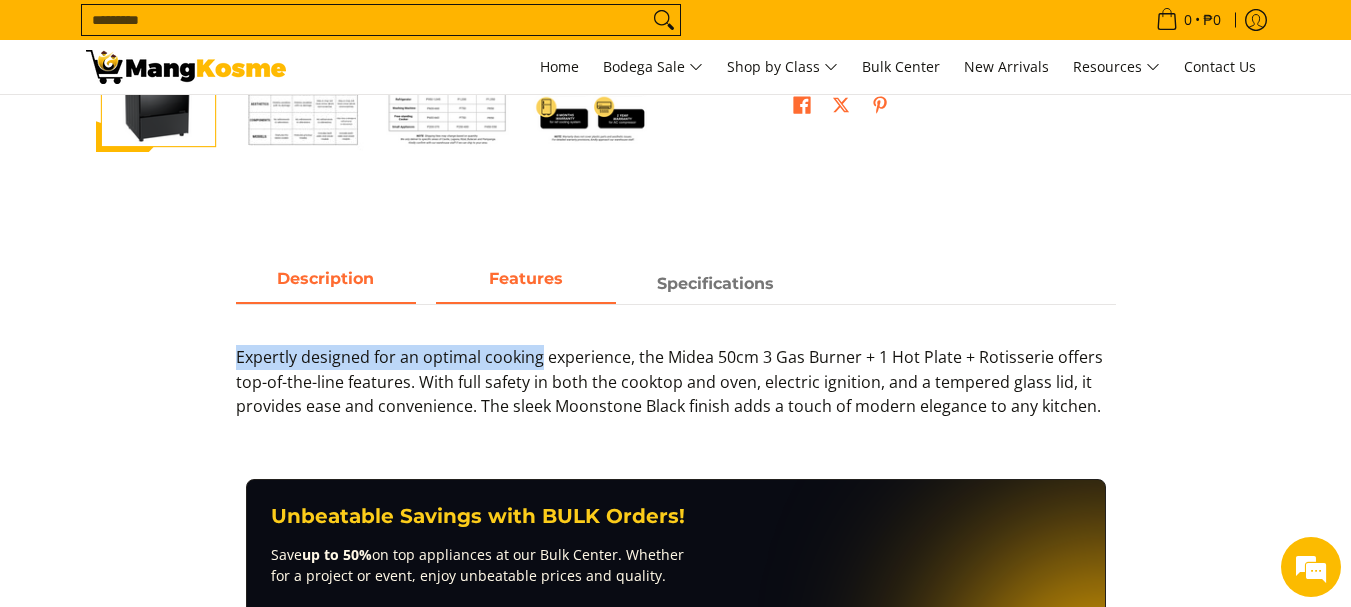 drag, startPoint x: 538, startPoint y: 310, endPoint x: 524, endPoint y: 297, distance: 19.104973 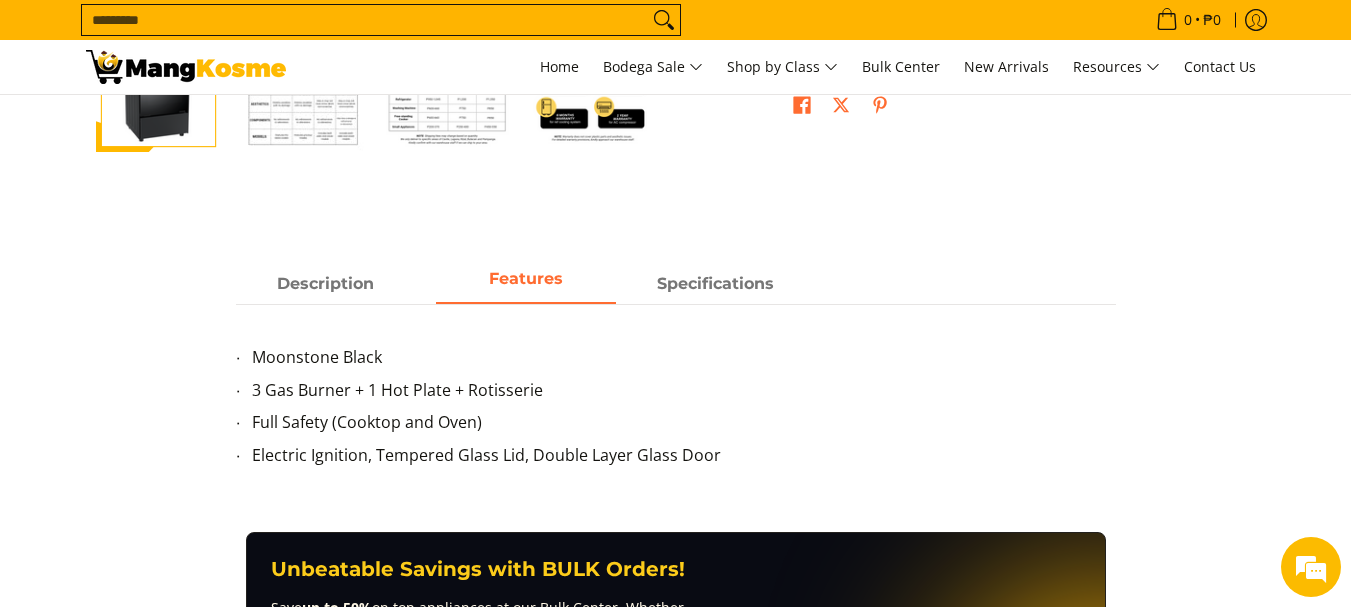 scroll, scrollTop: 0, scrollLeft: 0, axis: both 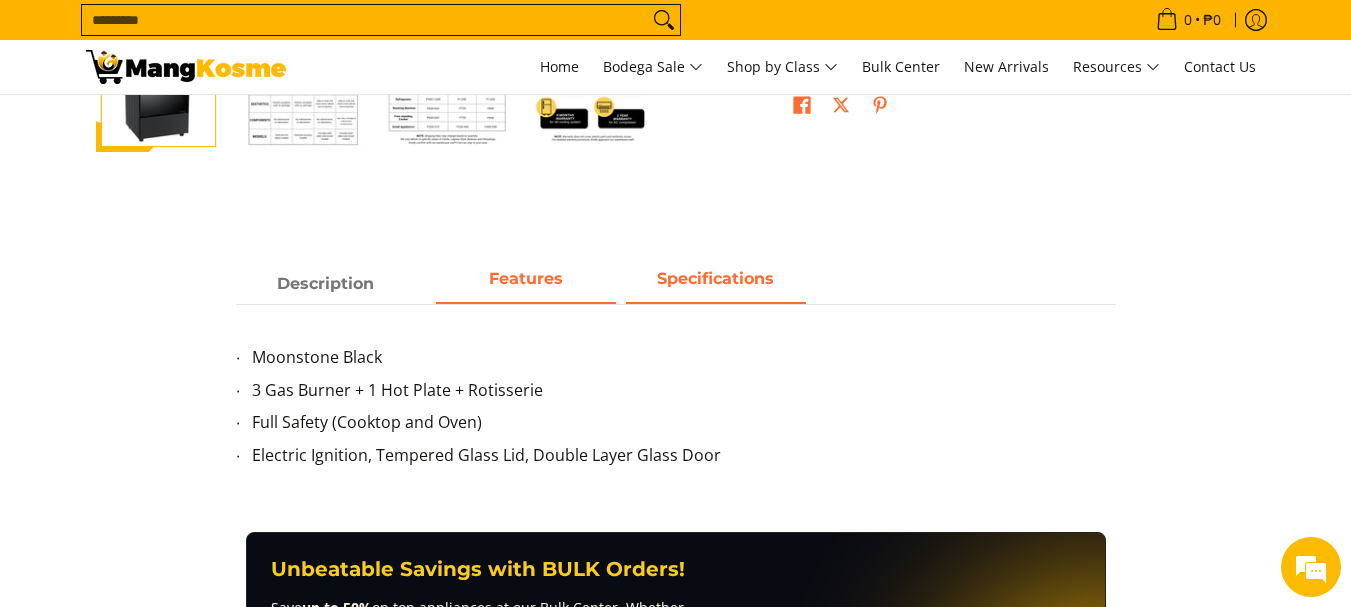 click on "Specifications" at bounding box center (716, 284) 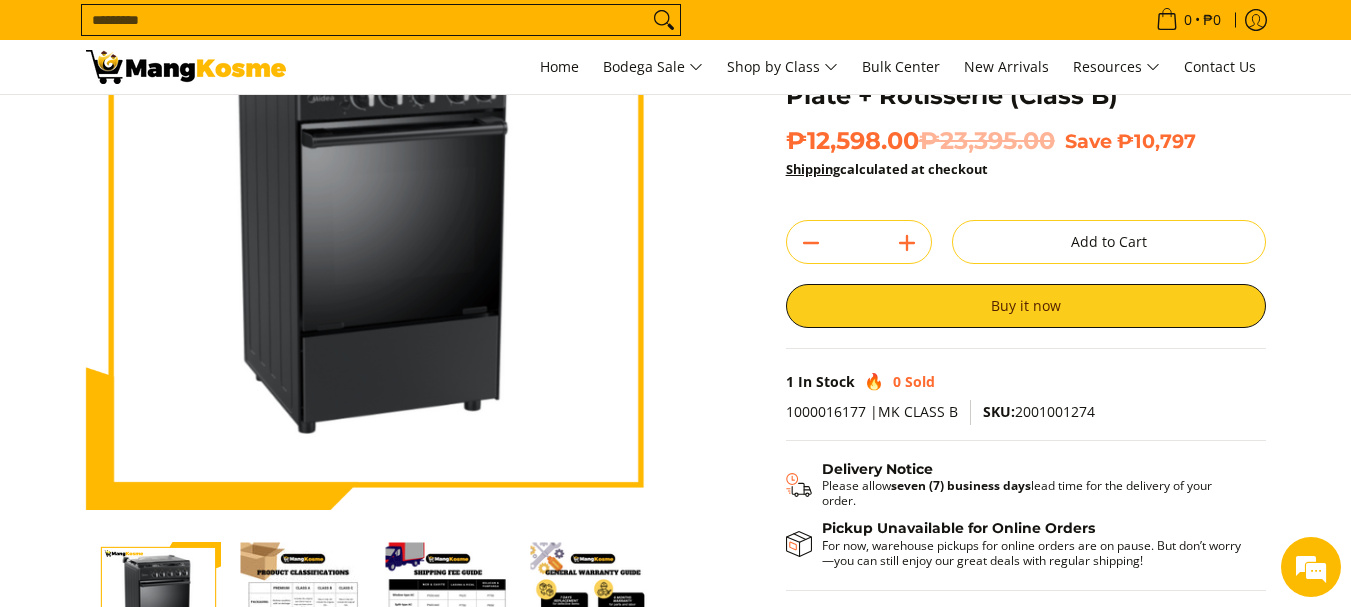 scroll, scrollTop: 169, scrollLeft: 0, axis: vertical 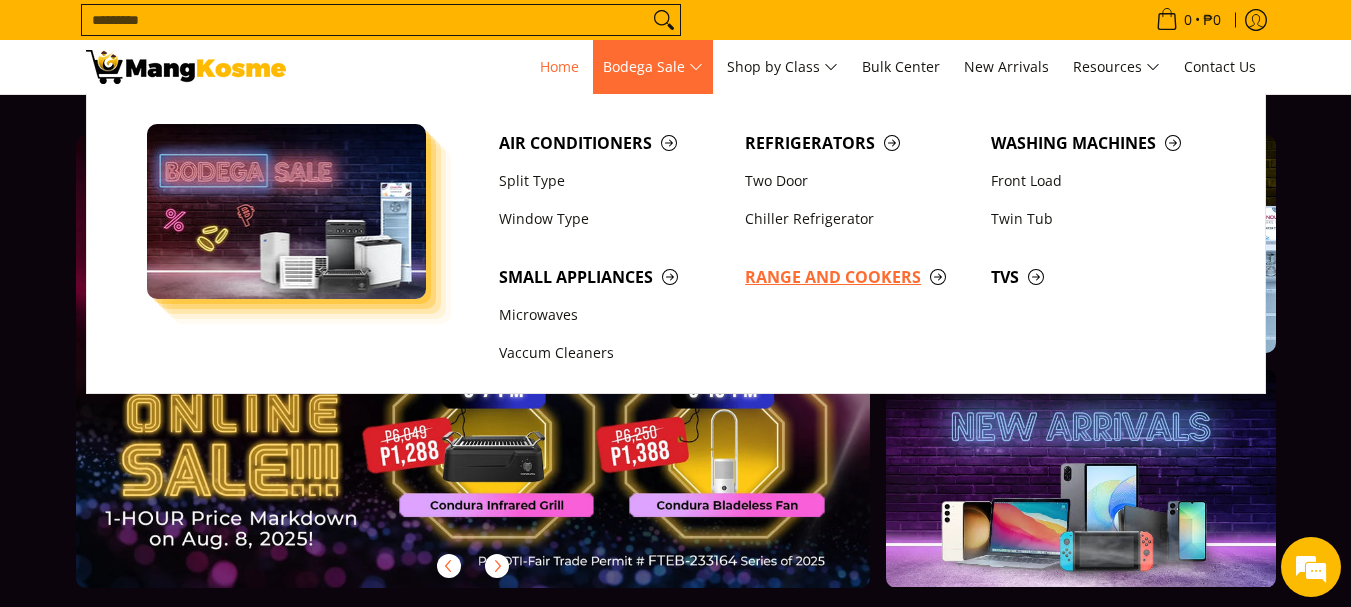 click on "Range and Cookers" at bounding box center (858, 277) 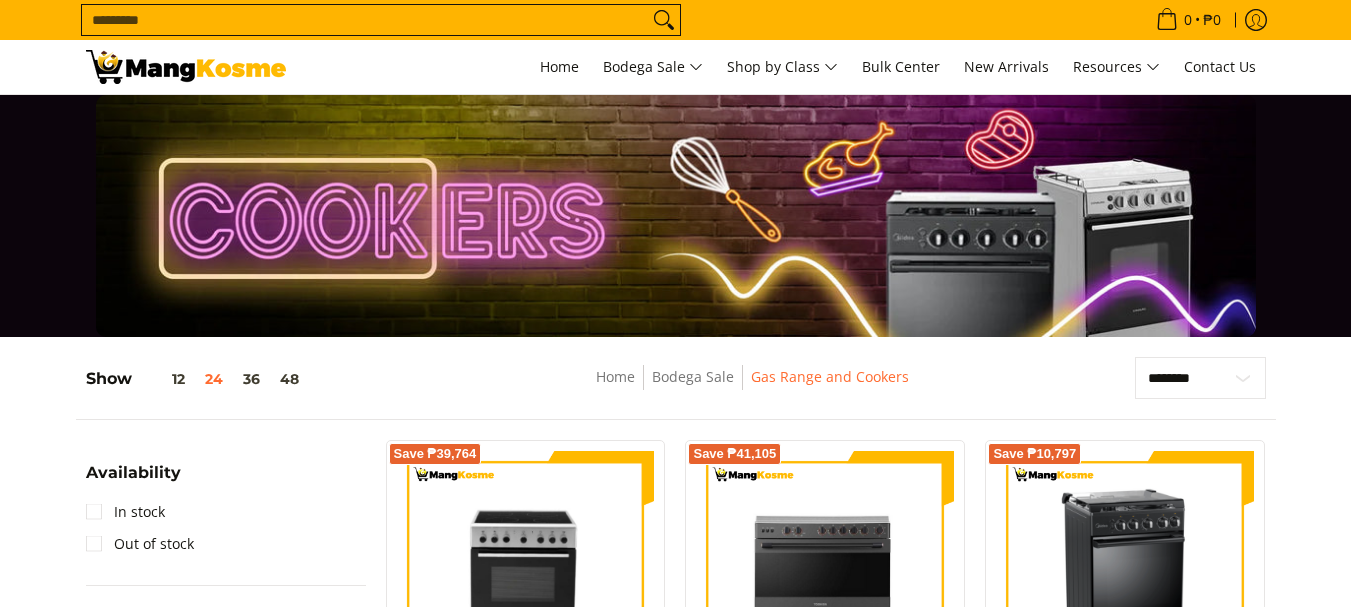 scroll, scrollTop: 0, scrollLeft: 0, axis: both 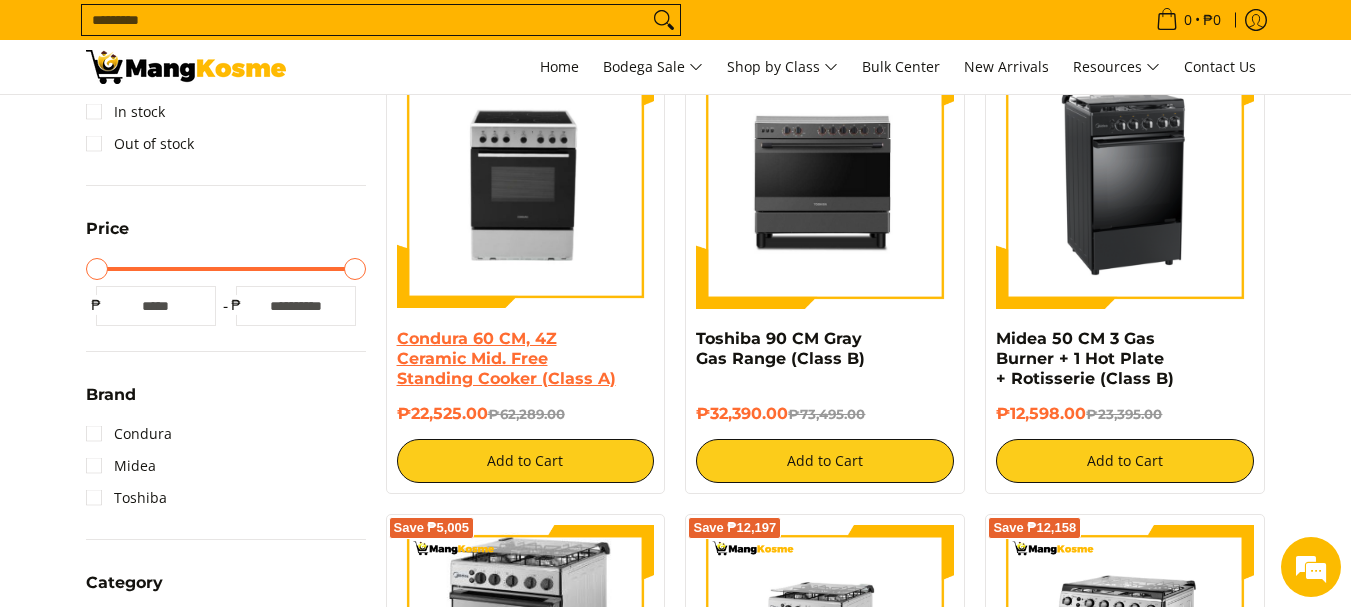 click on "Condura 60 CM, 4Z Ceramic Mid. Free Standing Cooker (Class A)" at bounding box center (506, 358) 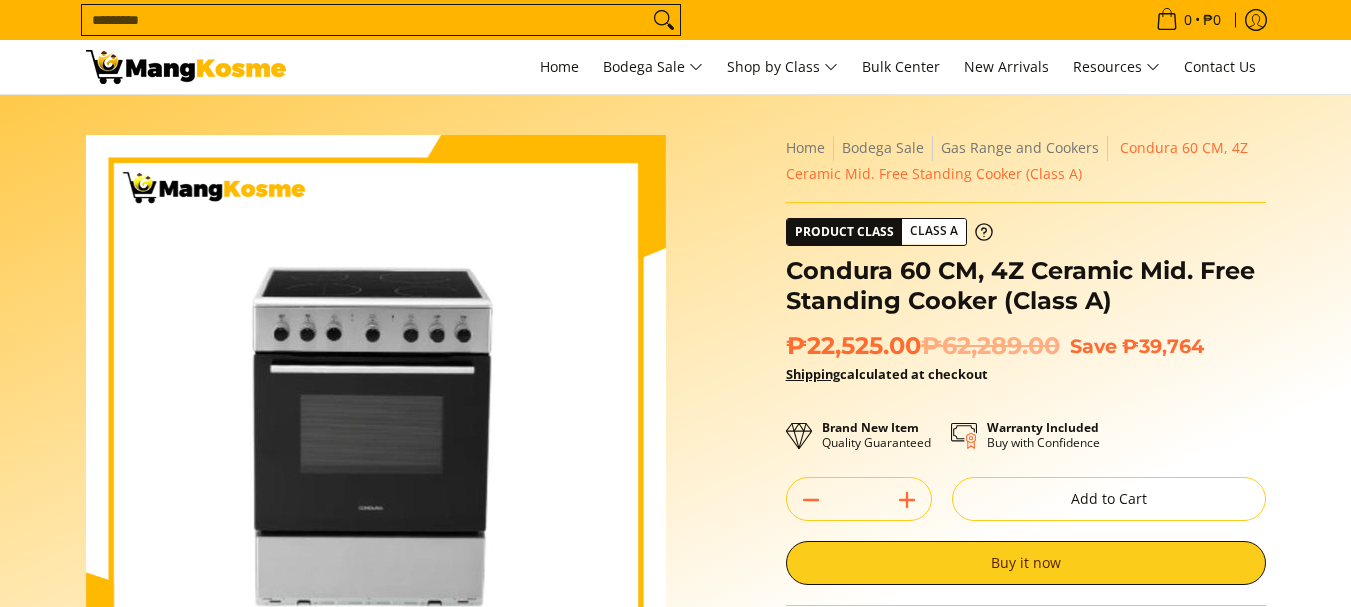 scroll, scrollTop: 0, scrollLeft: 0, axis: both 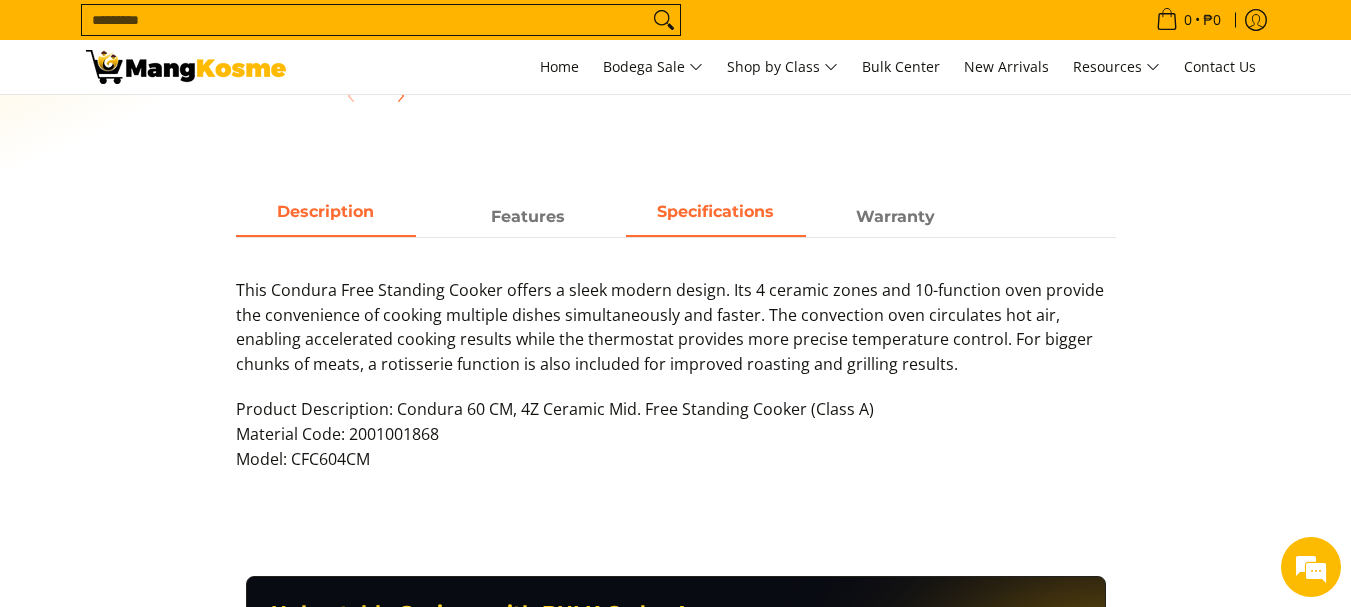 click on "Specifications" at bounding box center [716, 218] 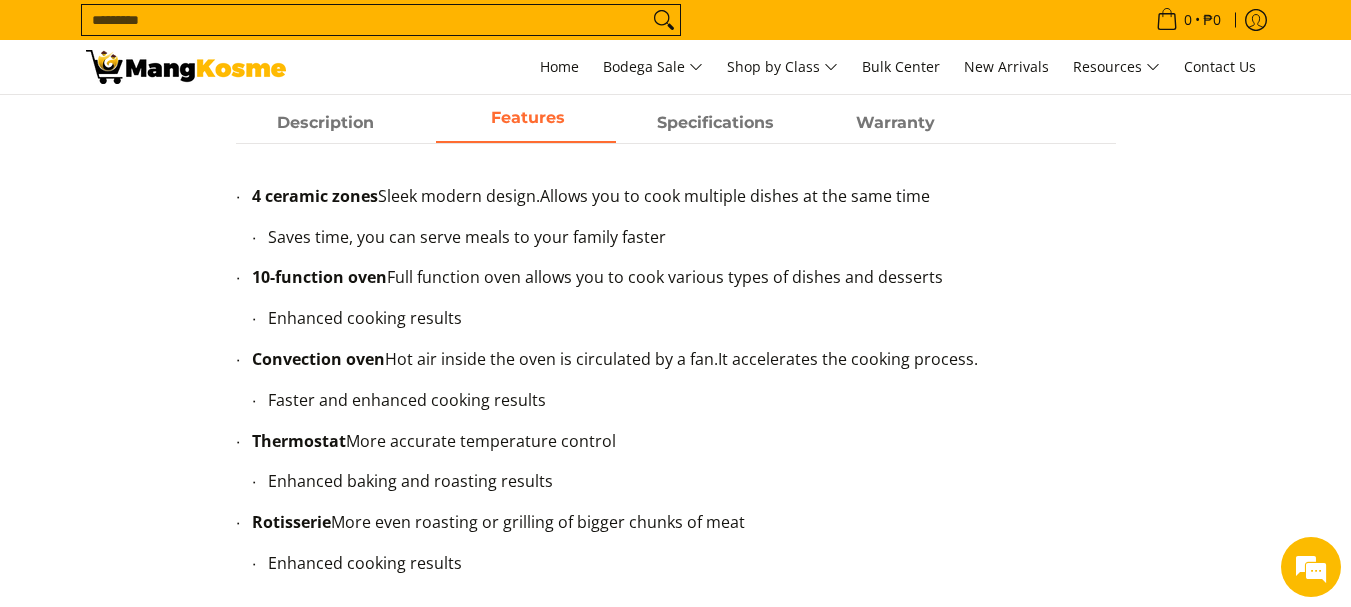 scroll, scrollTop: 935, scrollLeft: 0, axis: vertical 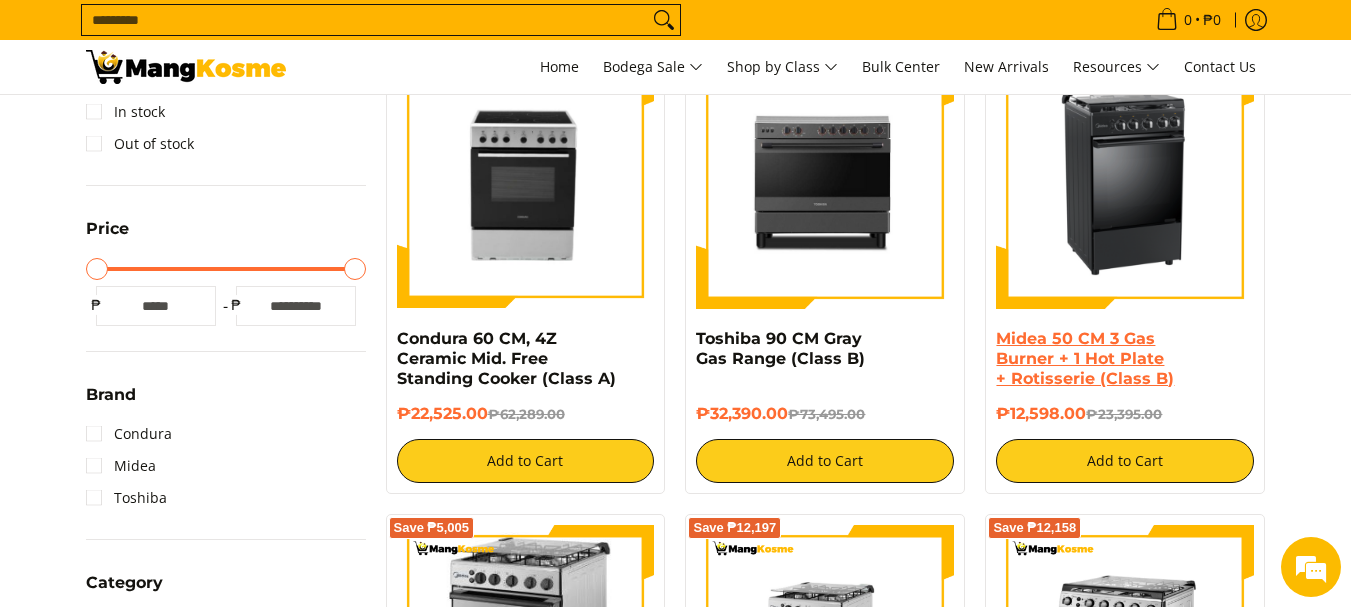 click on "Midea 50 CM 3 Gas Burner + 1 Hot Plate + Rotisserie (Class B)" at bounding box center (1085, 358) 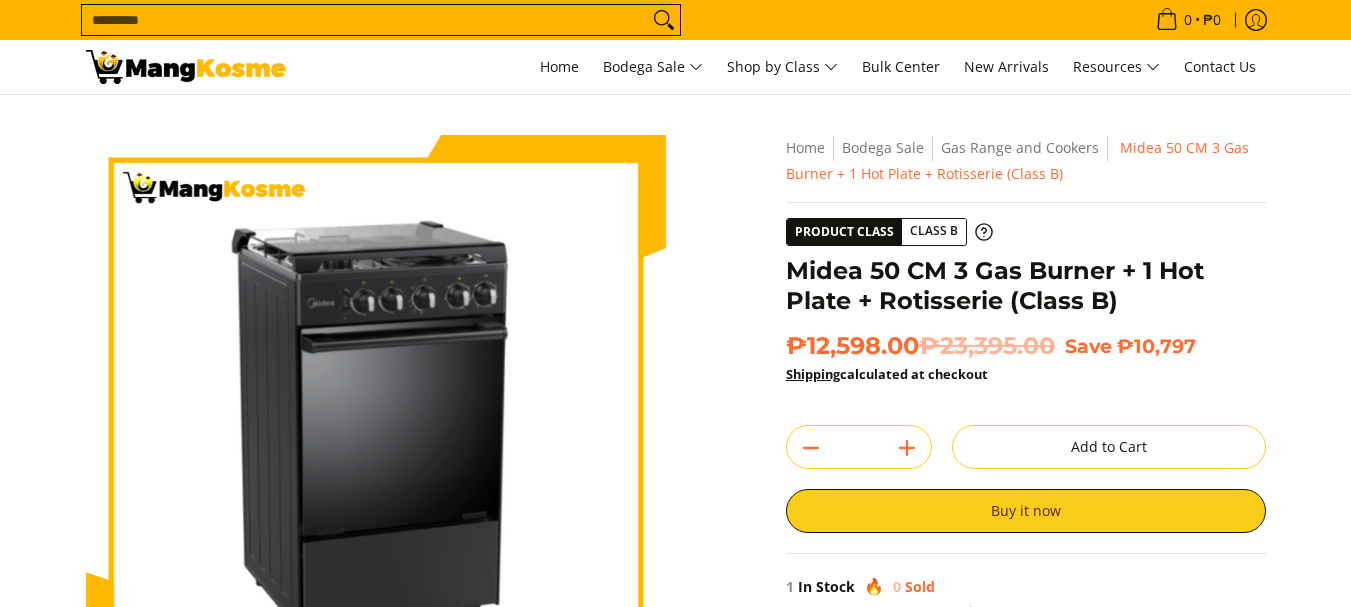scroll, scrollTop: 0, scrollLeft: 0, axis: both 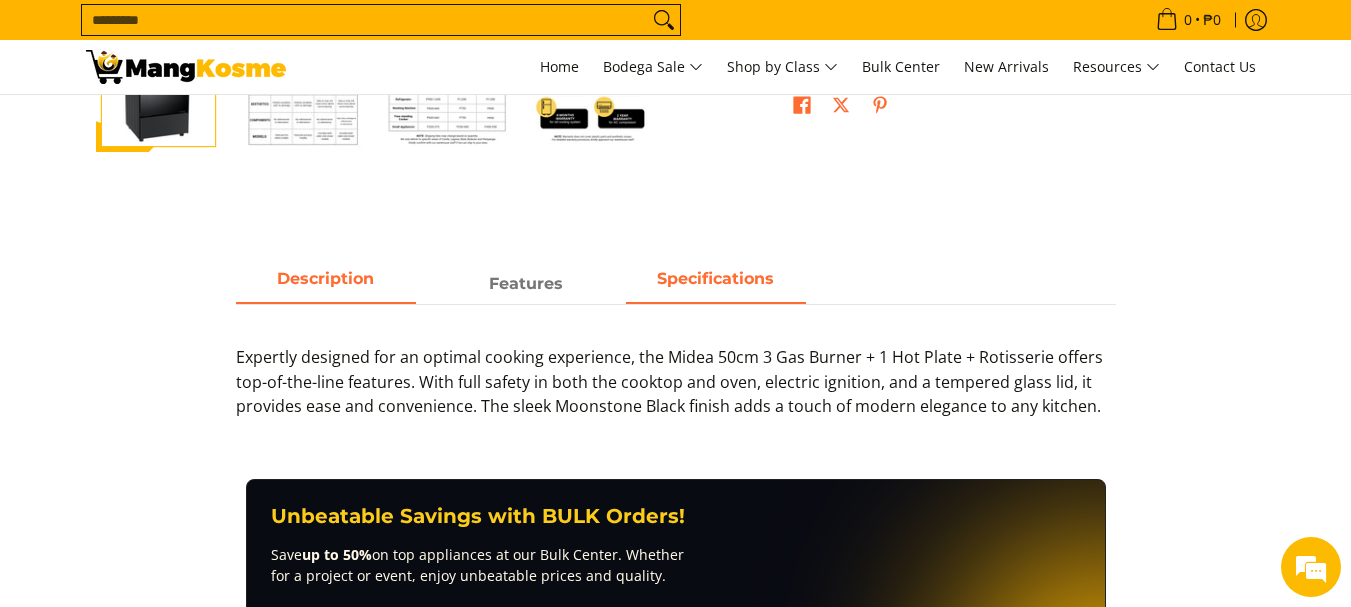 click on "Specifications" at bounding box center (716, 284) 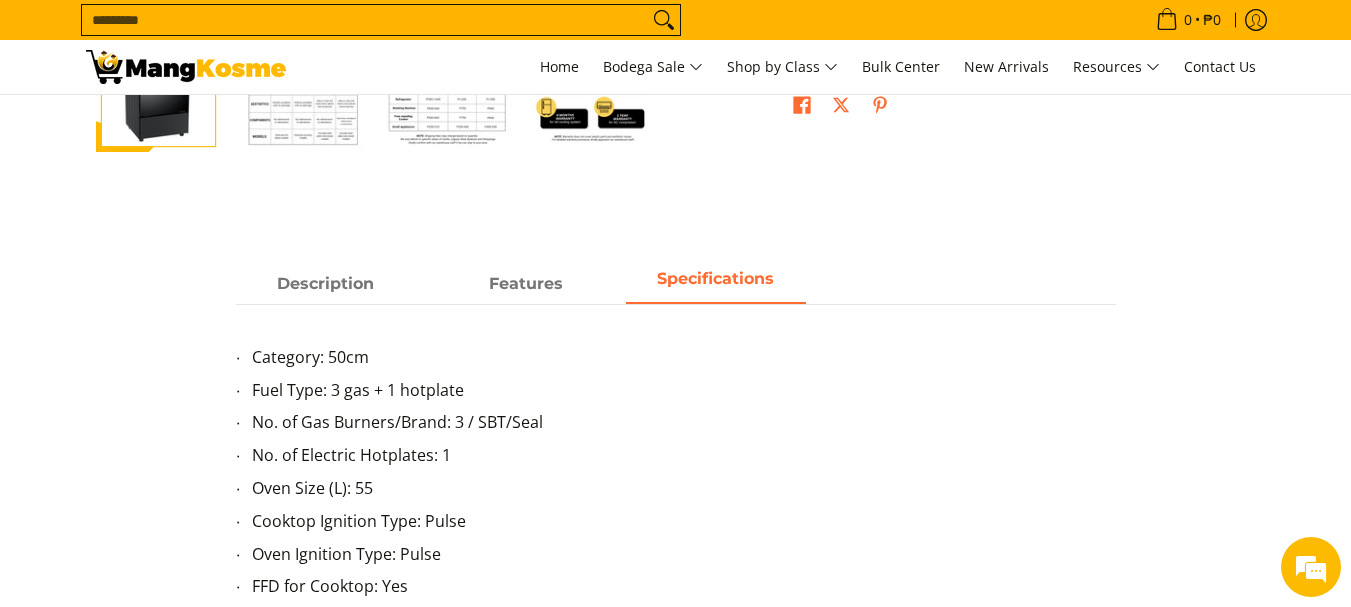 click on "Oven Size (L): 55" at bounding box center (684, 492) 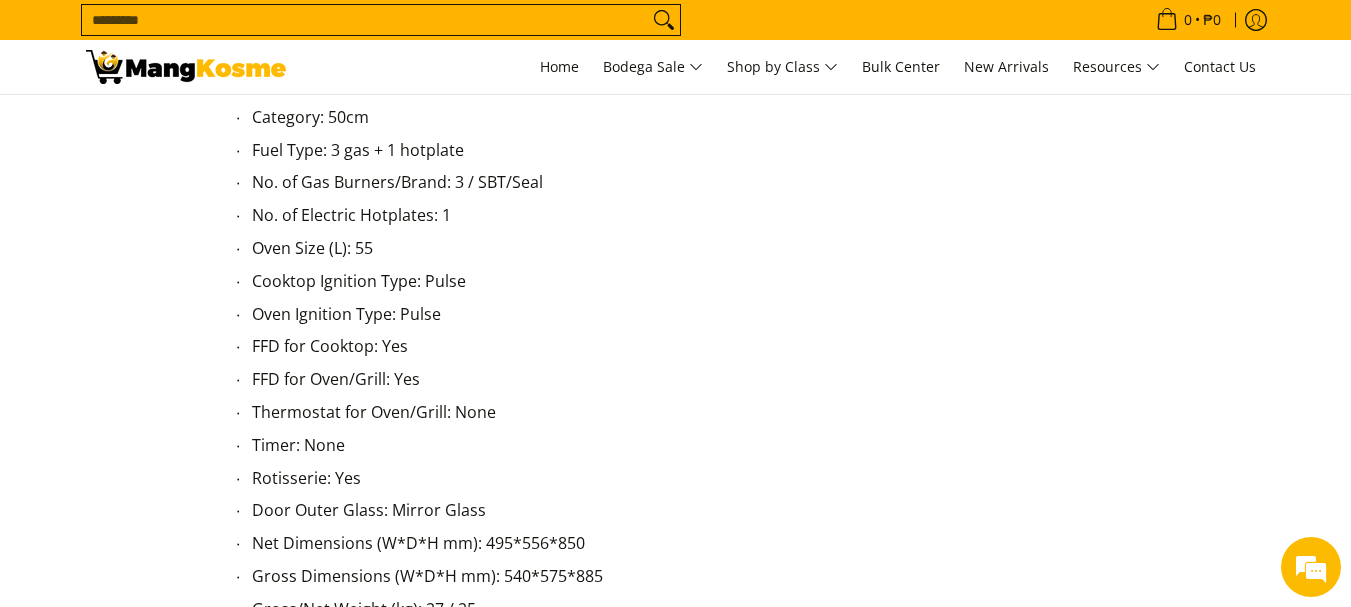 scroll, scrollTop: 1000, scrollLeft: 0, axis: vertical 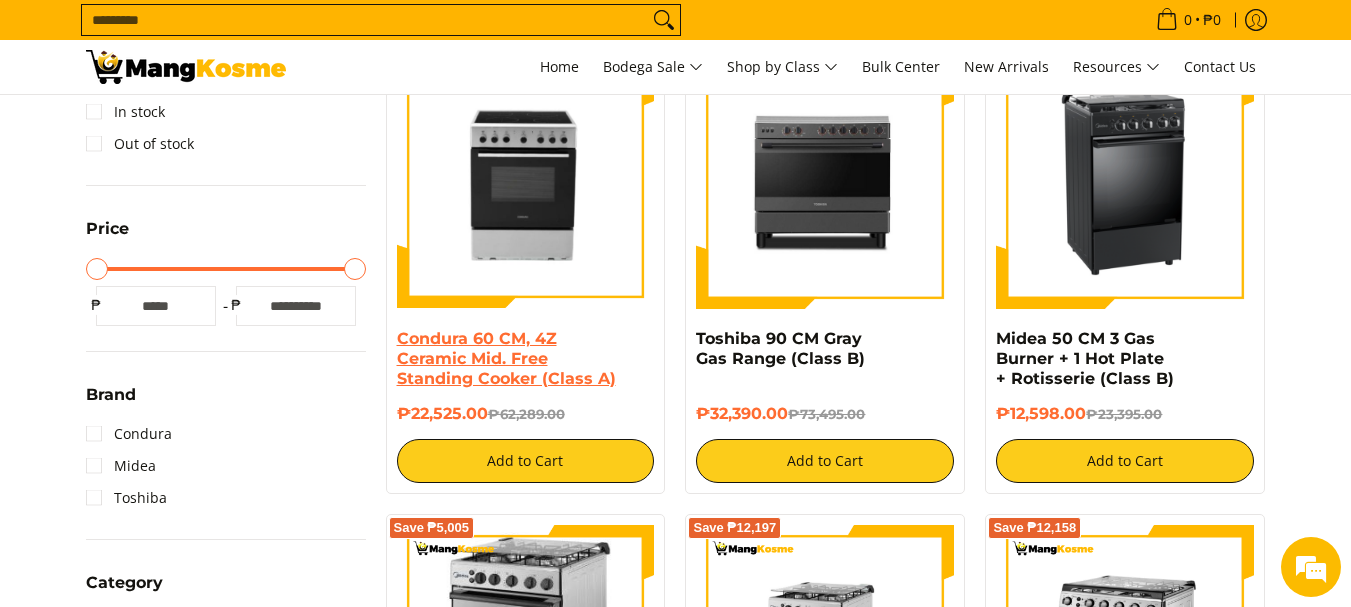 click on "Condura 60 CM, 4Z Ceramic Mid. Free Standing Cooker (Class A)" at bounding box center [506, 358] 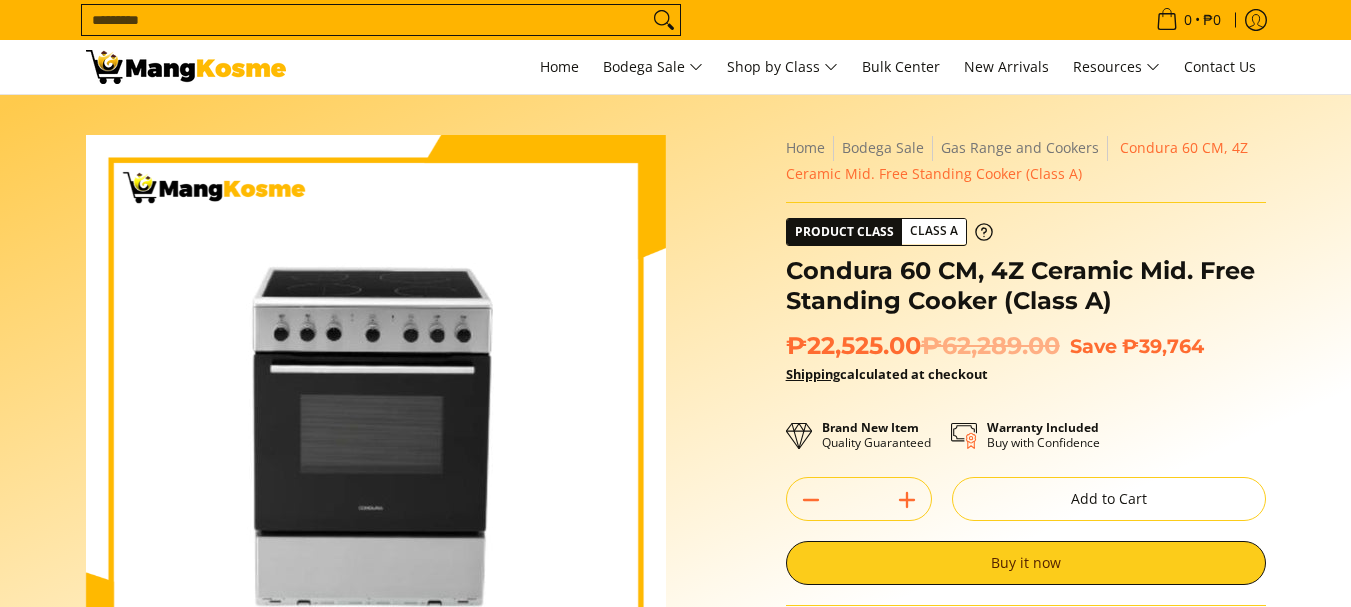 scroll, scrollTop: 0, scrollLeft: 0, axis: both 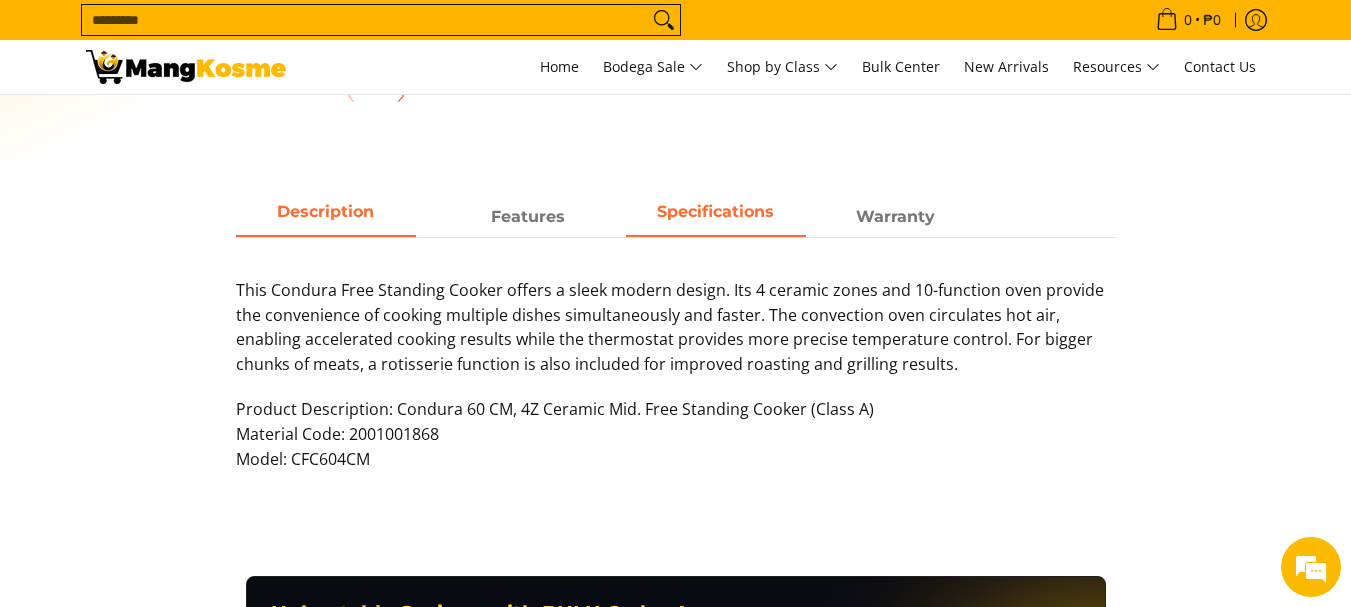 click on "Specifications" at bounding box center (716, 217) 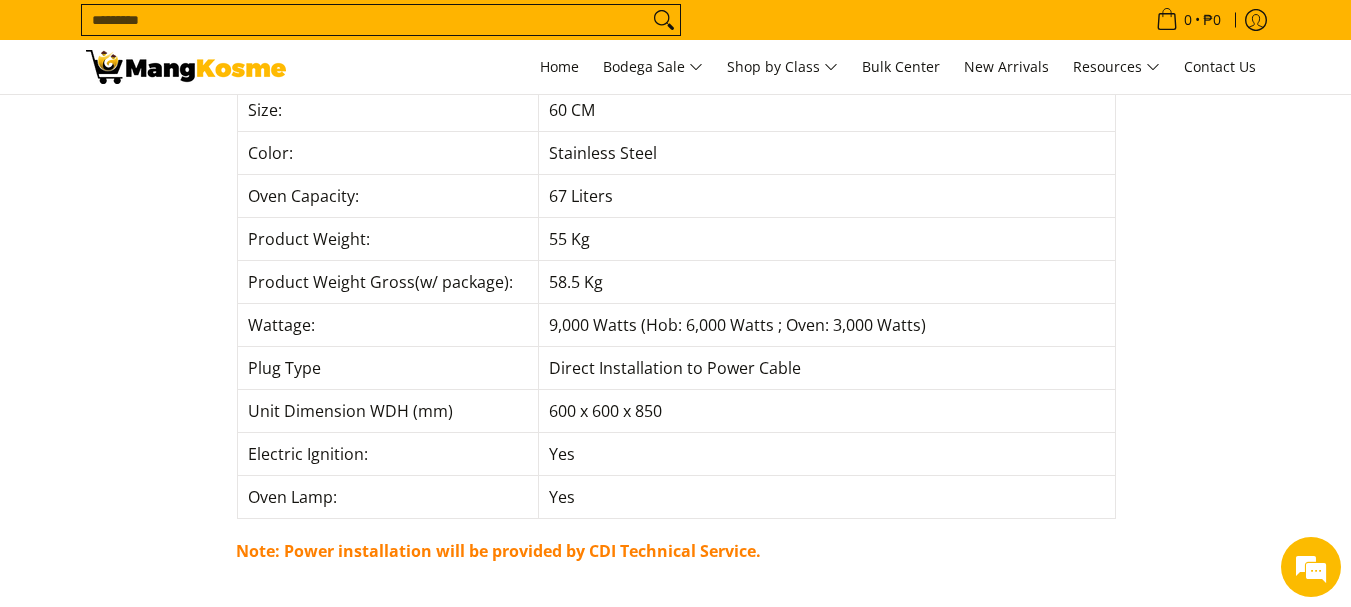 scroll, scrollTop: 1102, scrollLeft: 0, axis: vertical 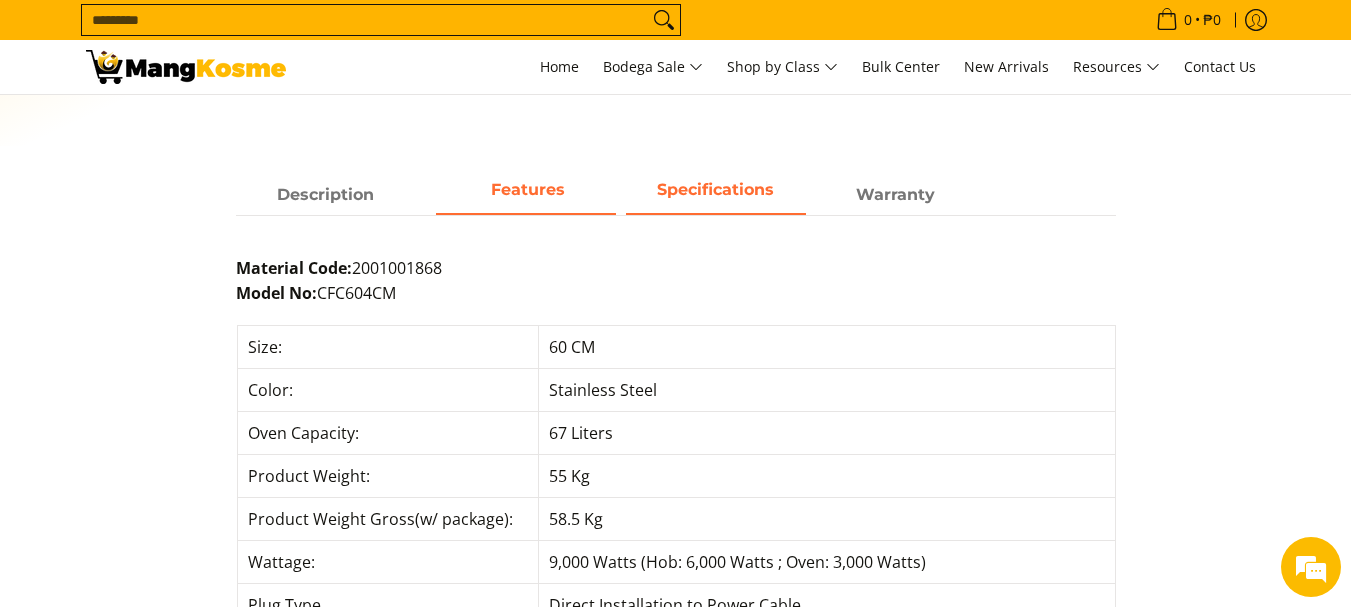 click on "Features" at bounding box center [526, 196] 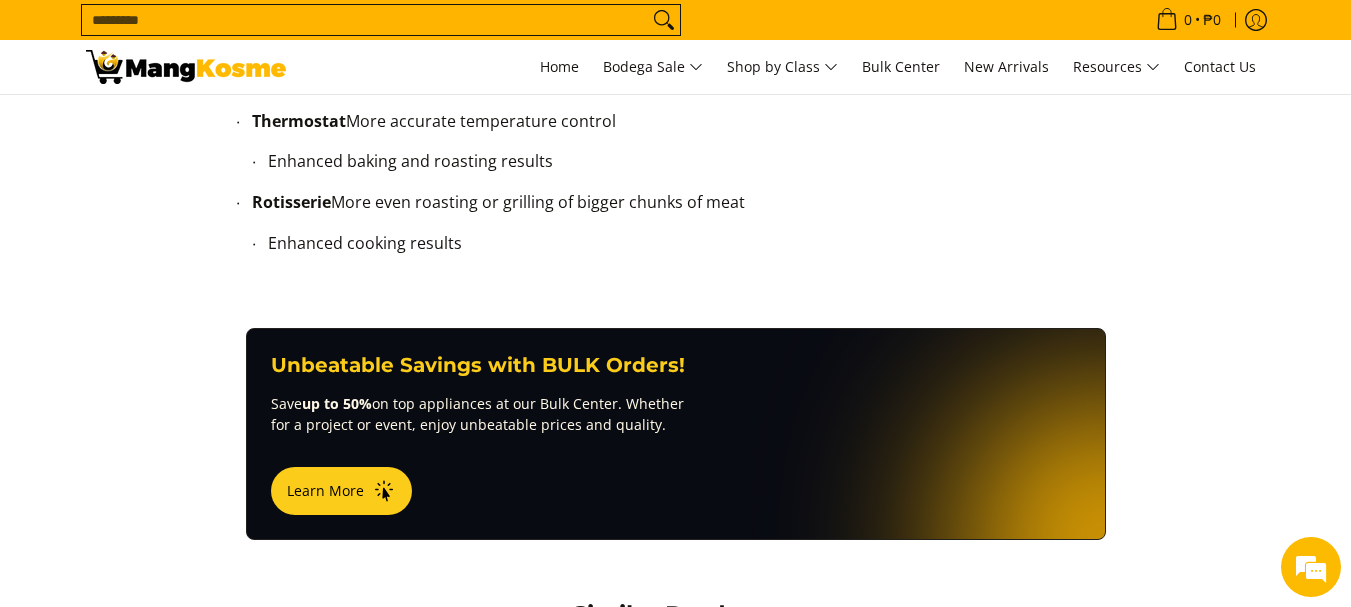 scroll, scrollTop: 1255, scrollLeft: 0, axis: vertical 